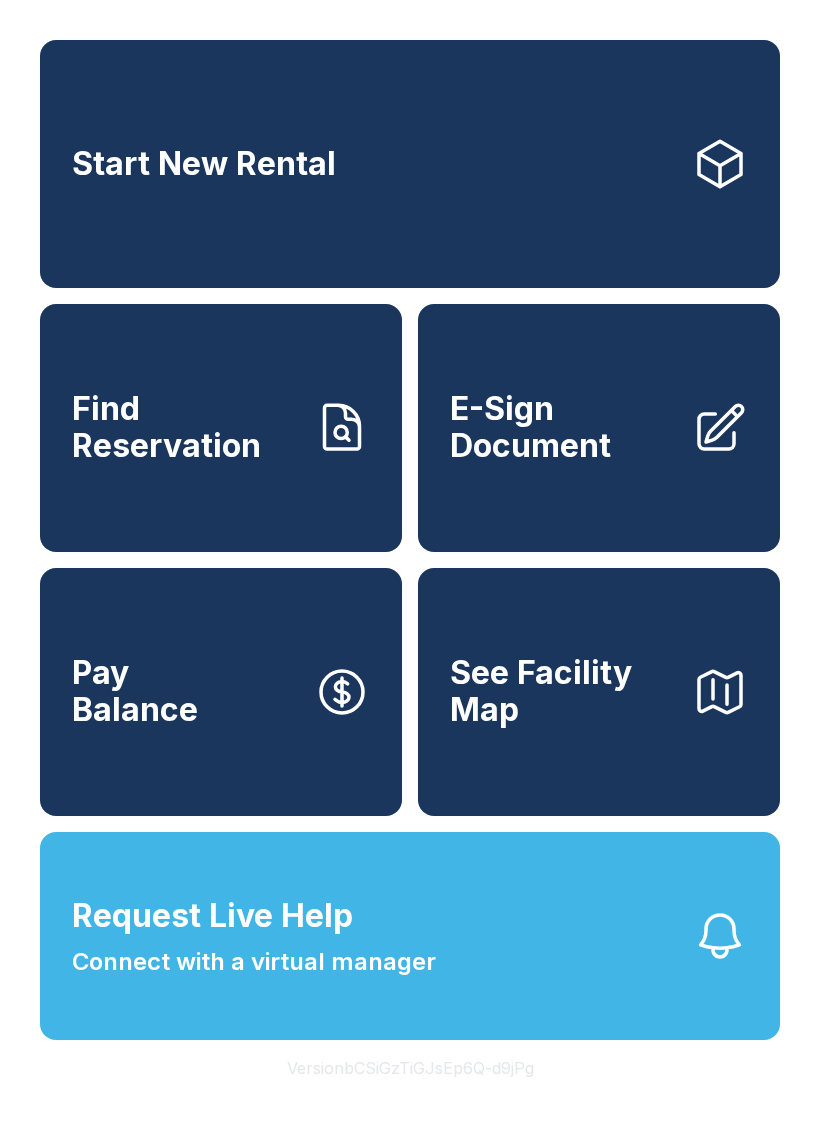 scroll, scrollTop: 0, scrollLeft: 0, axis: both 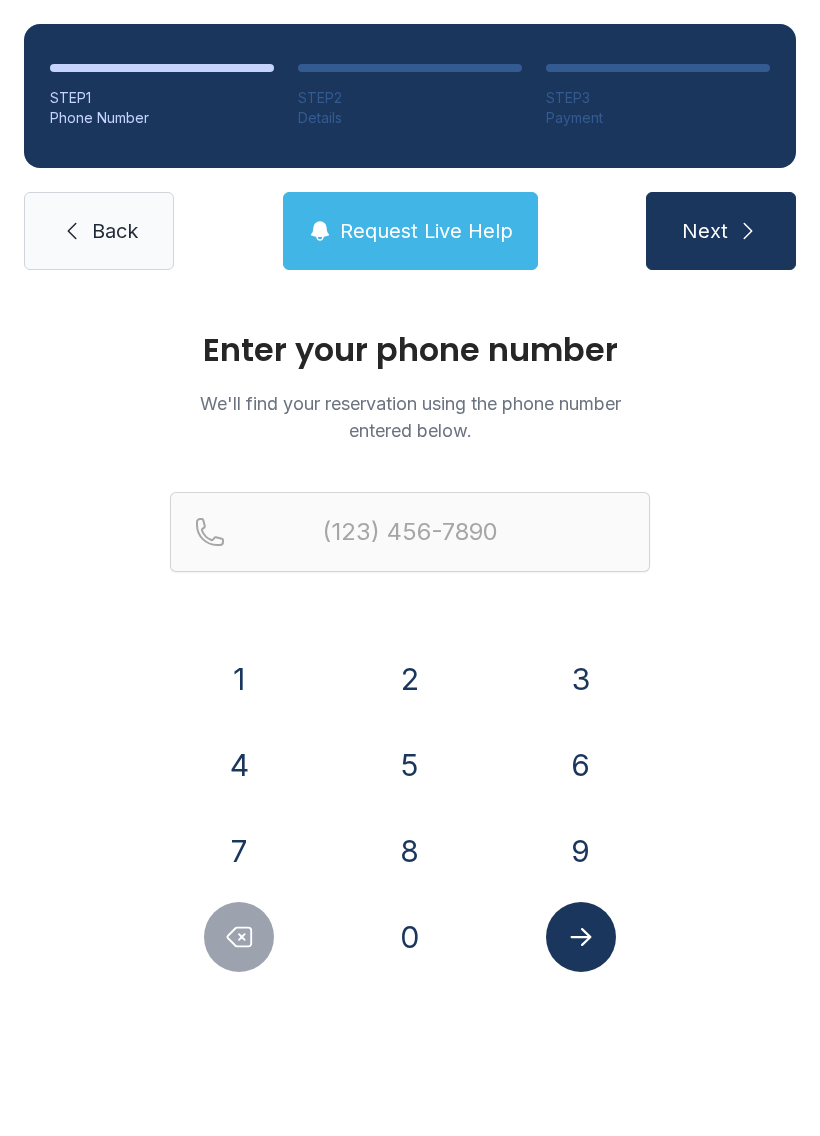 click on "3" at bounding box center (239, 679) 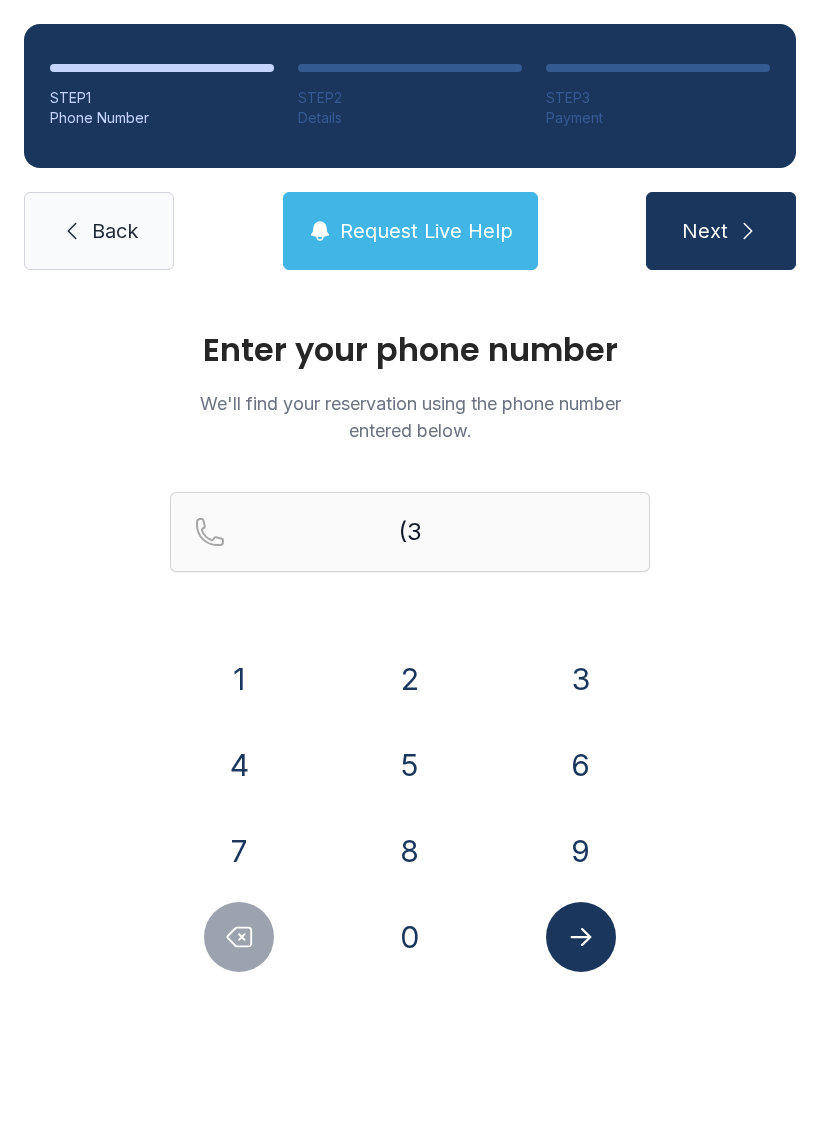 click on "3" at bounding box center [239, 679] 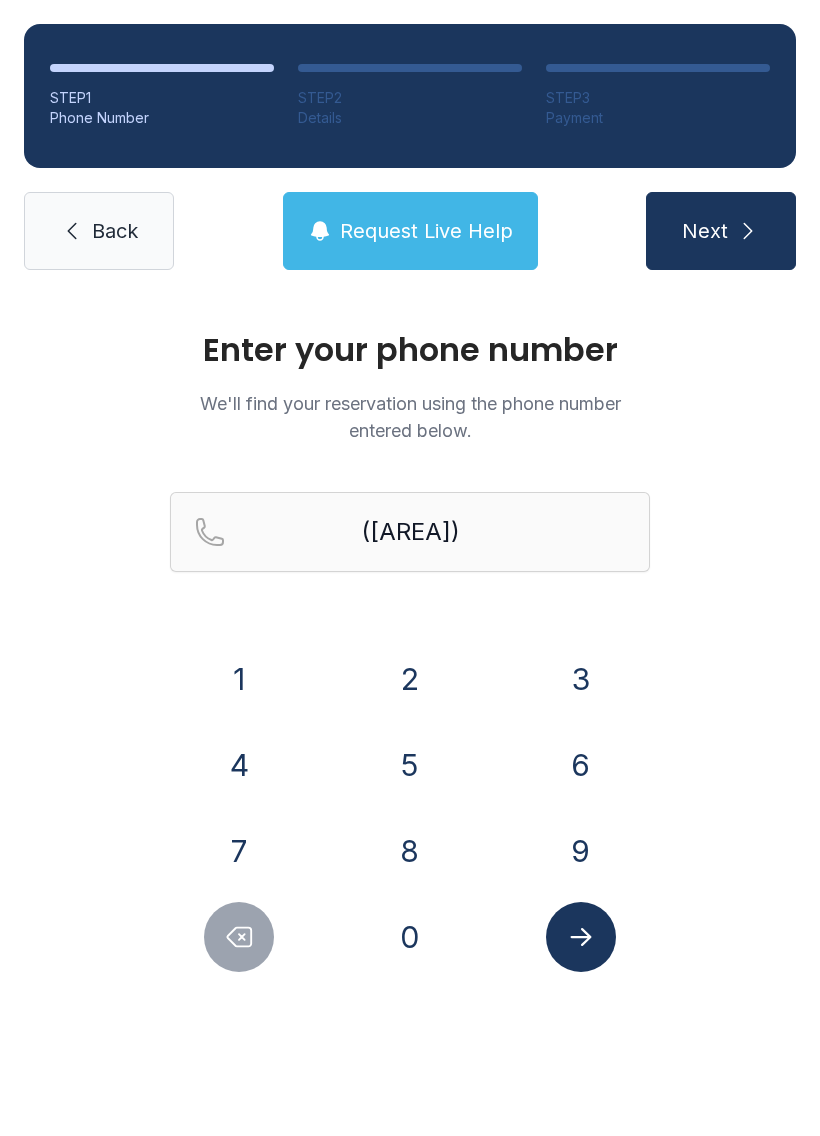 click on "0" at bounding box center (239, 679) 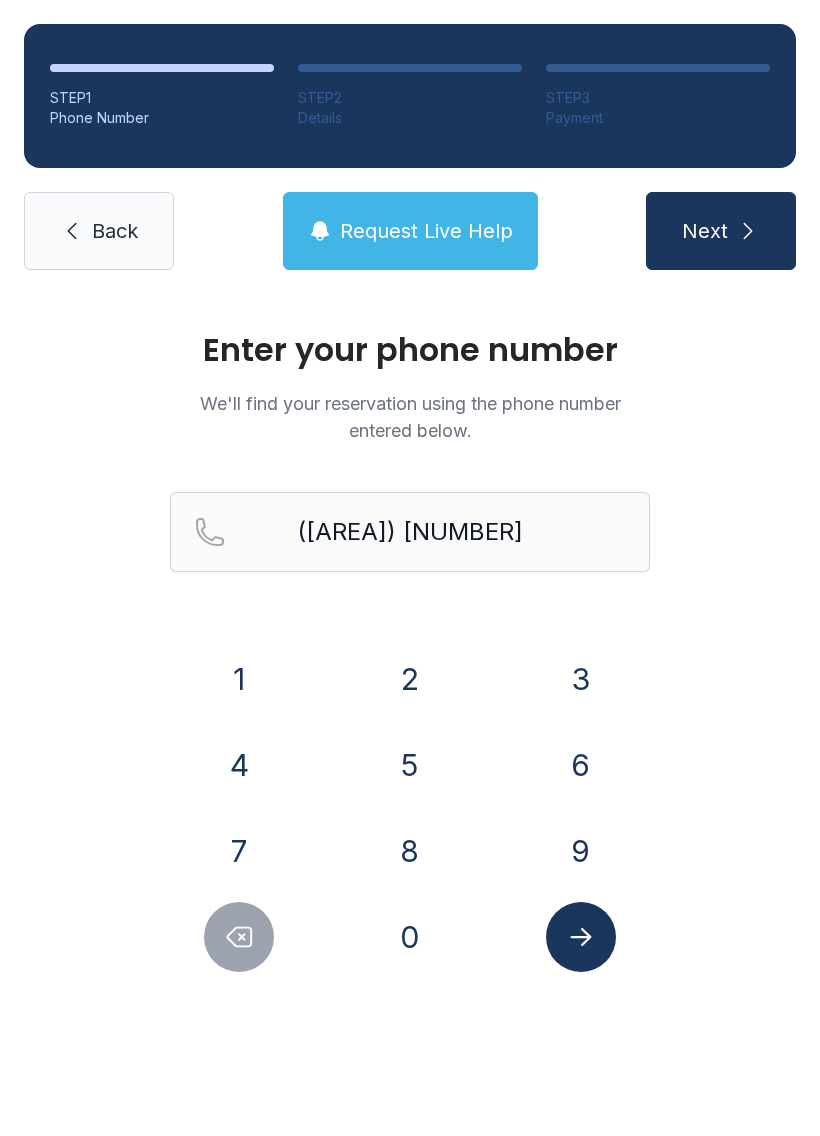 click on "1" at bounding box center [239, 679] 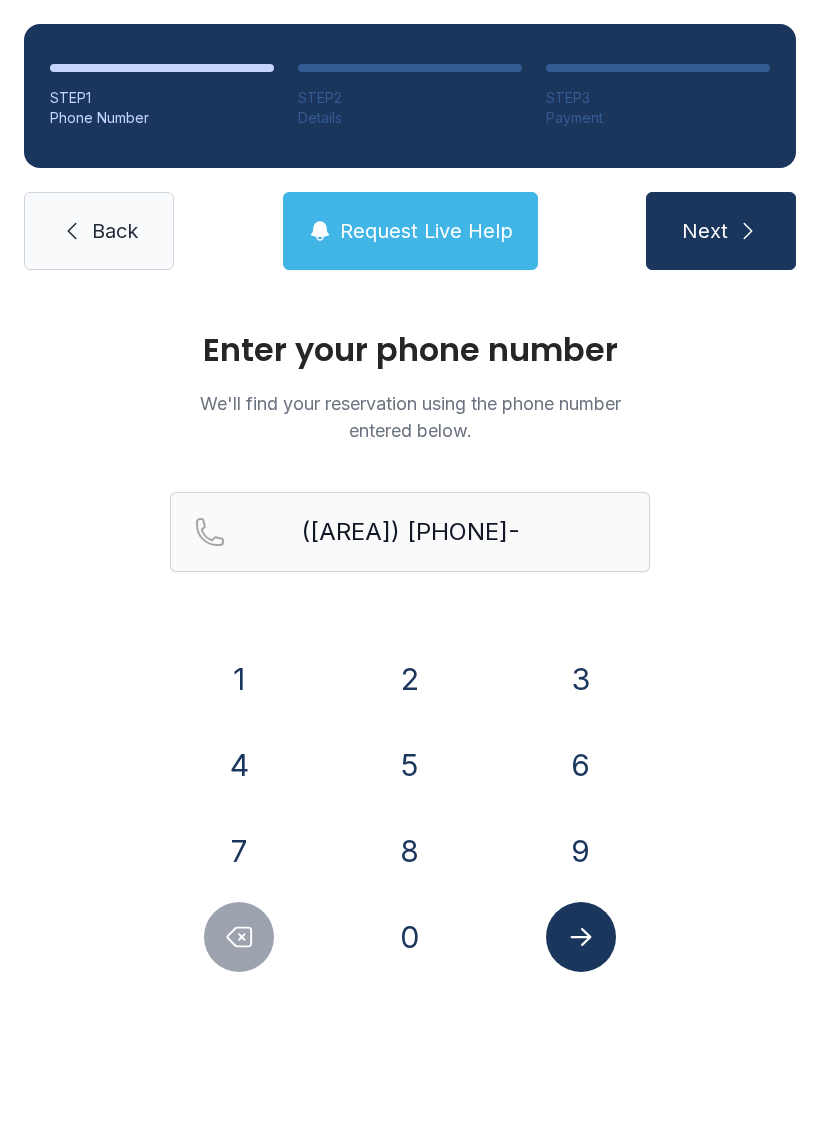 click on "4" at bounding box center (239, 679) 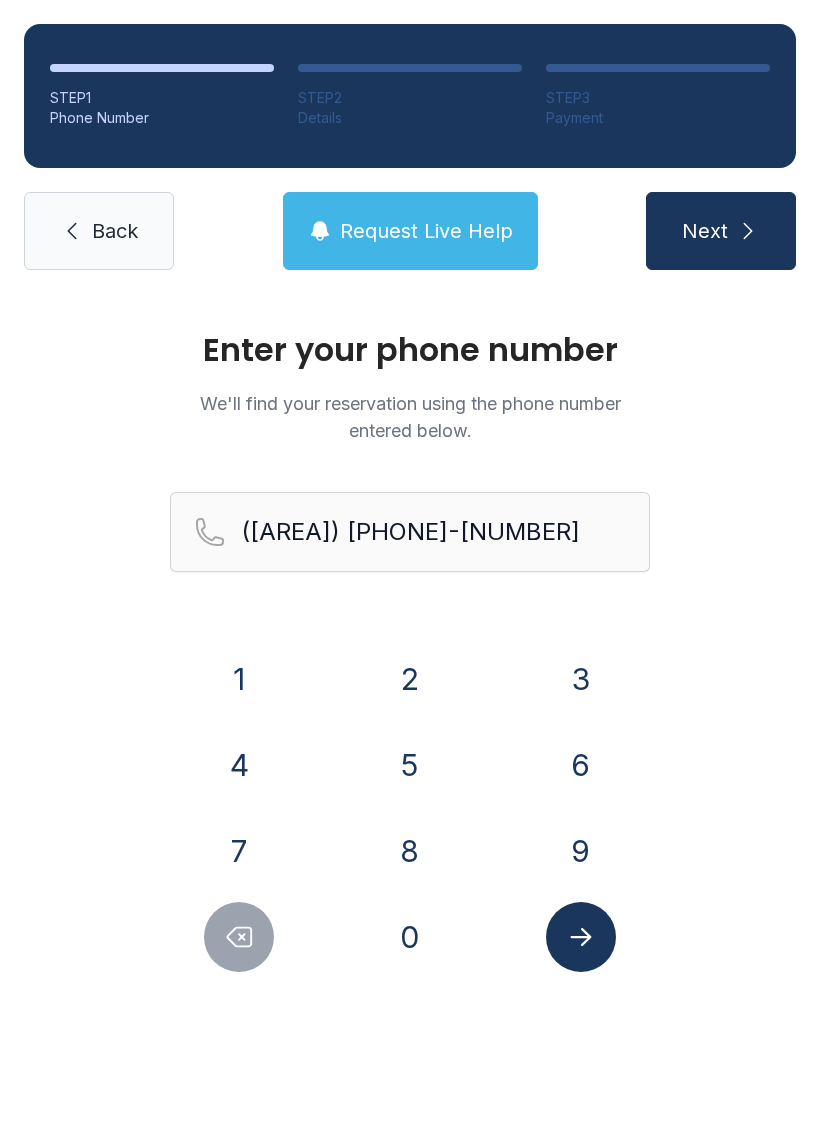 click on "6" at bounding box center [239, 679] 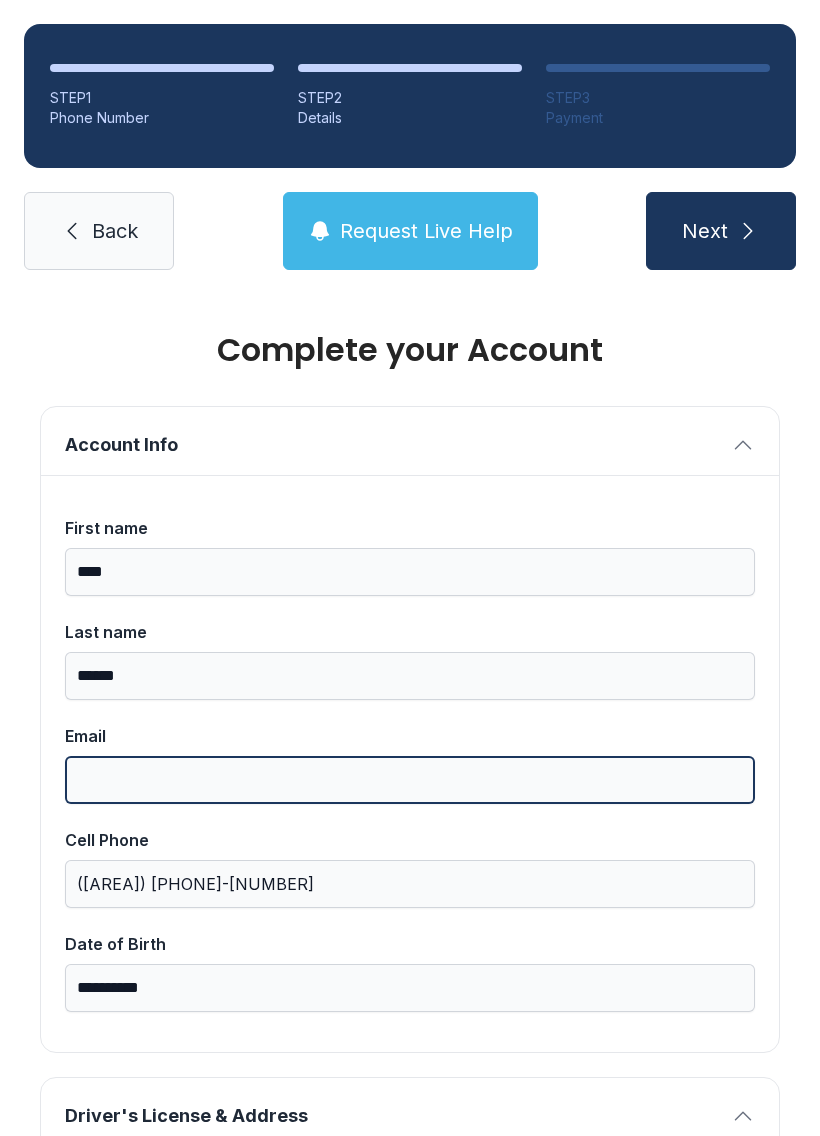 click on "Email" at bounding box center (410, 780) 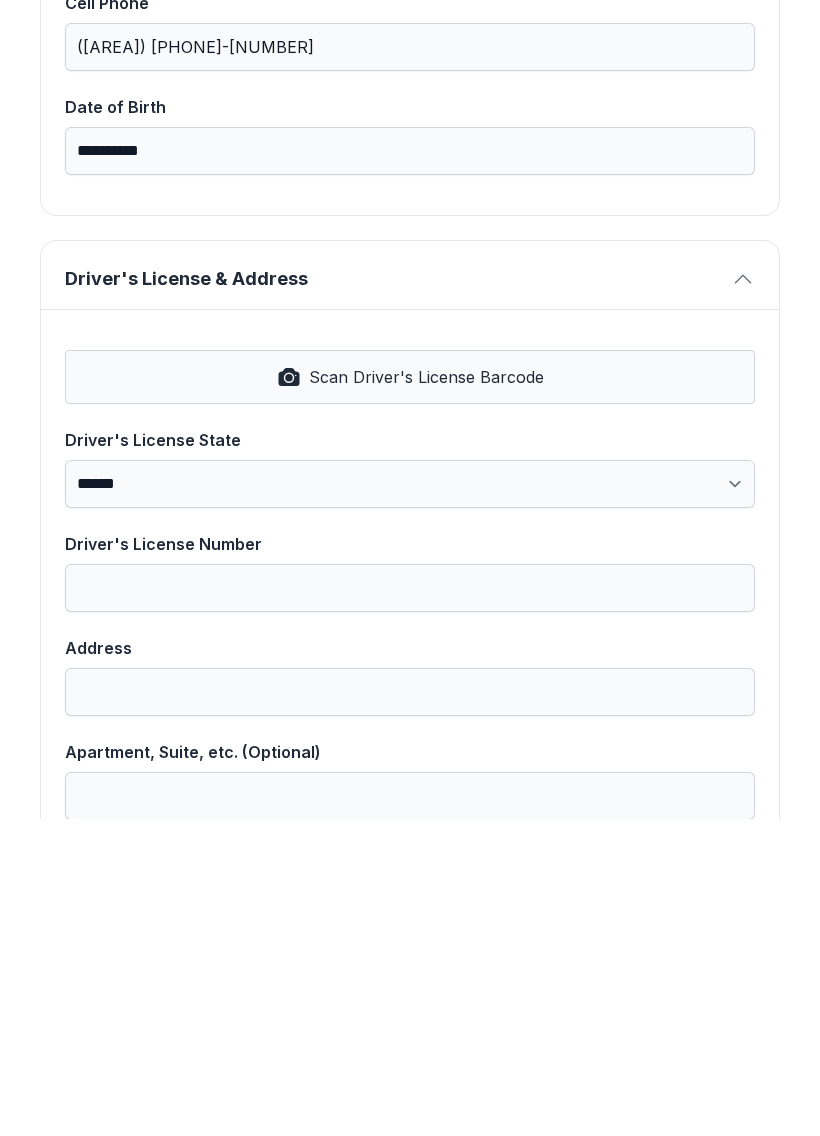 scroll, scrollTop: 536, scrollLeft: 0, axis: vertical 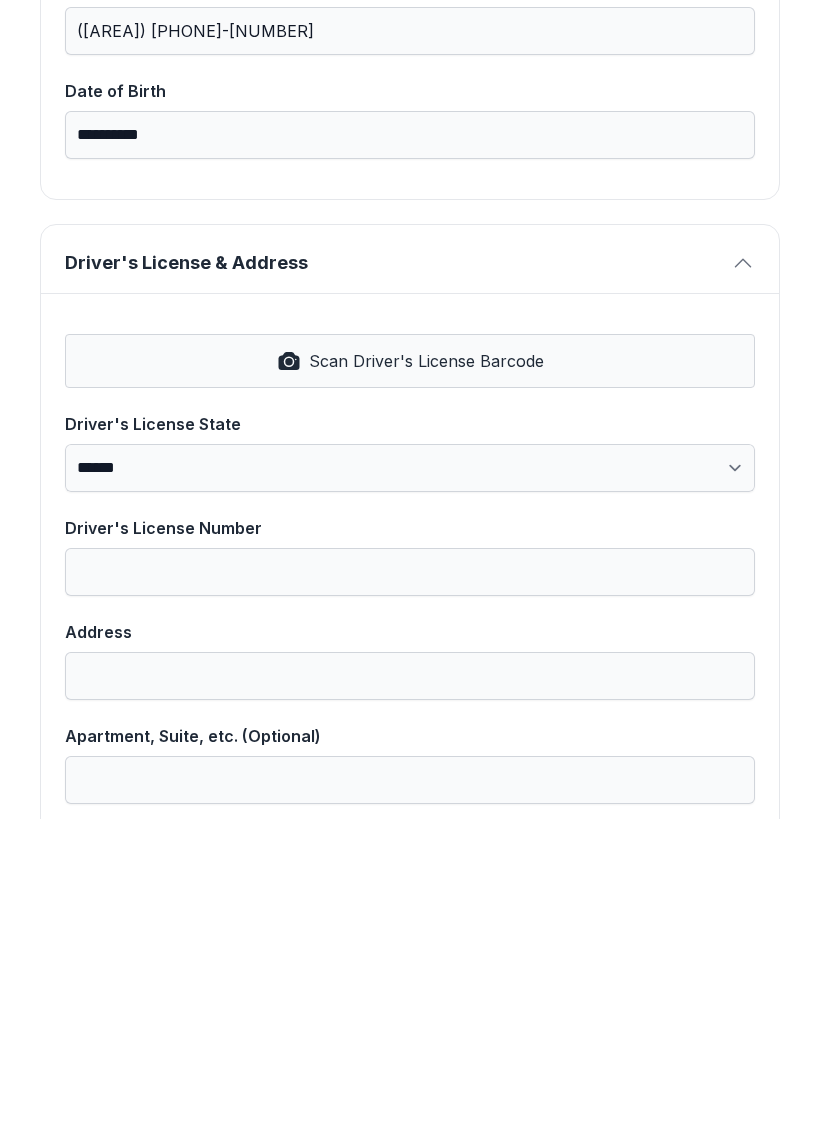 type on "**********" 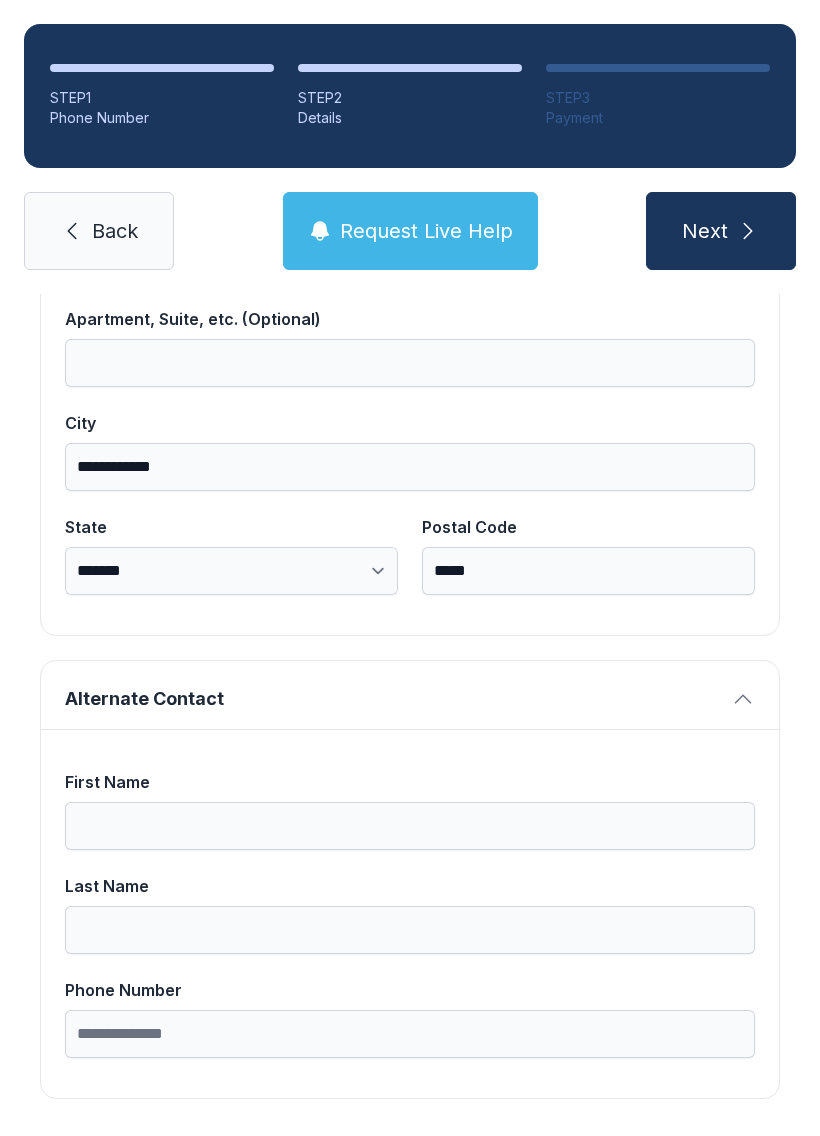 scroll, scrollTop: 1269, scrollLeft: 0, axis: vertical 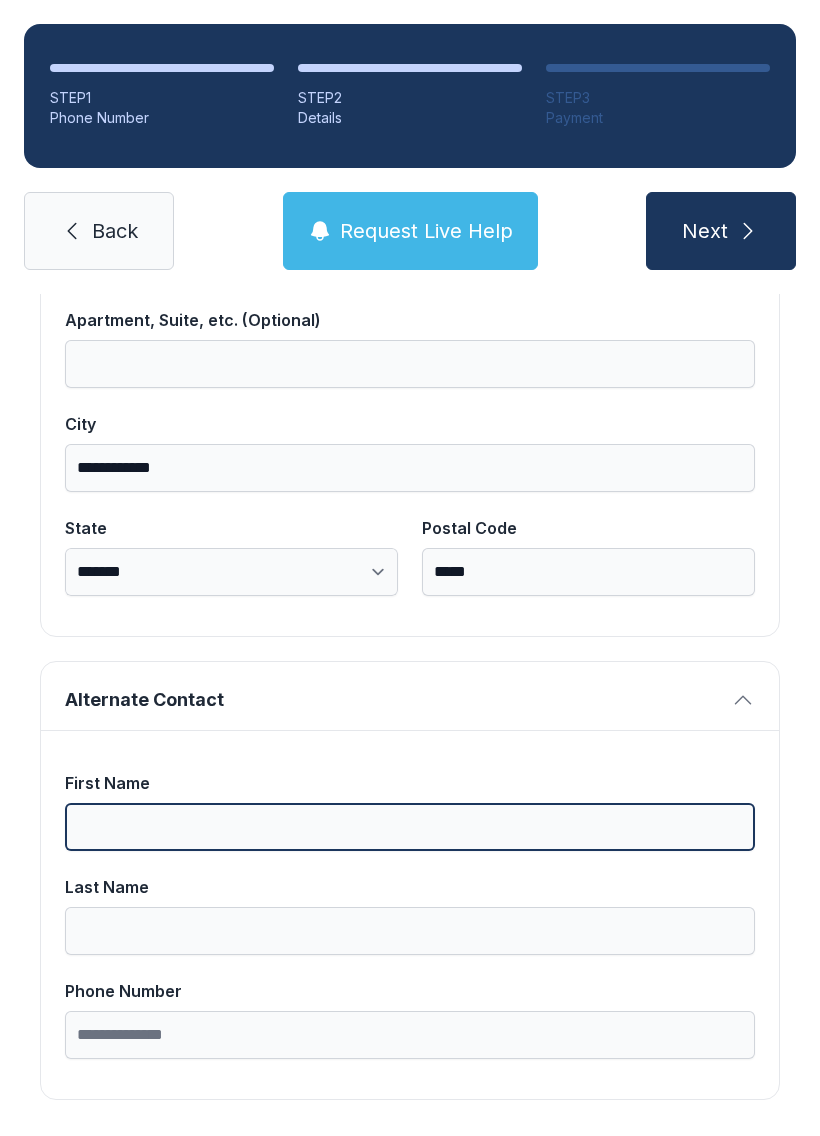 click on "First Name" at bounding box center [410, 827] 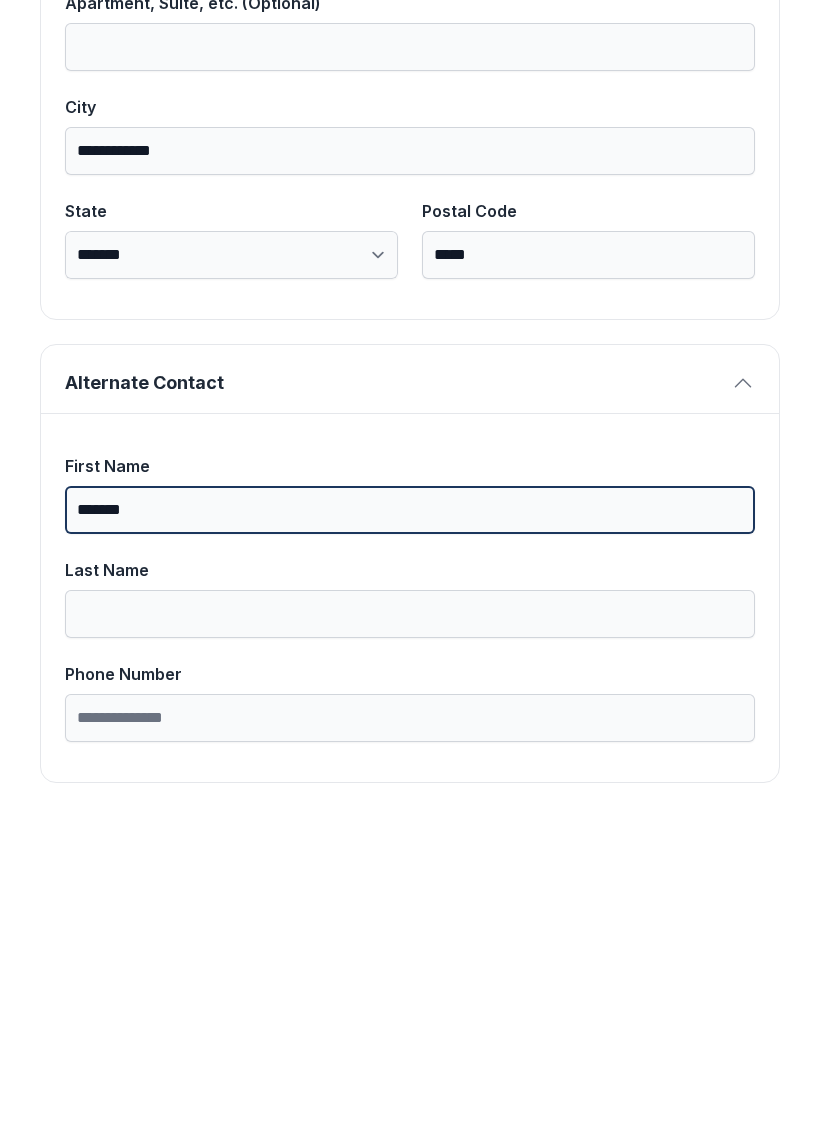 type on "*******" 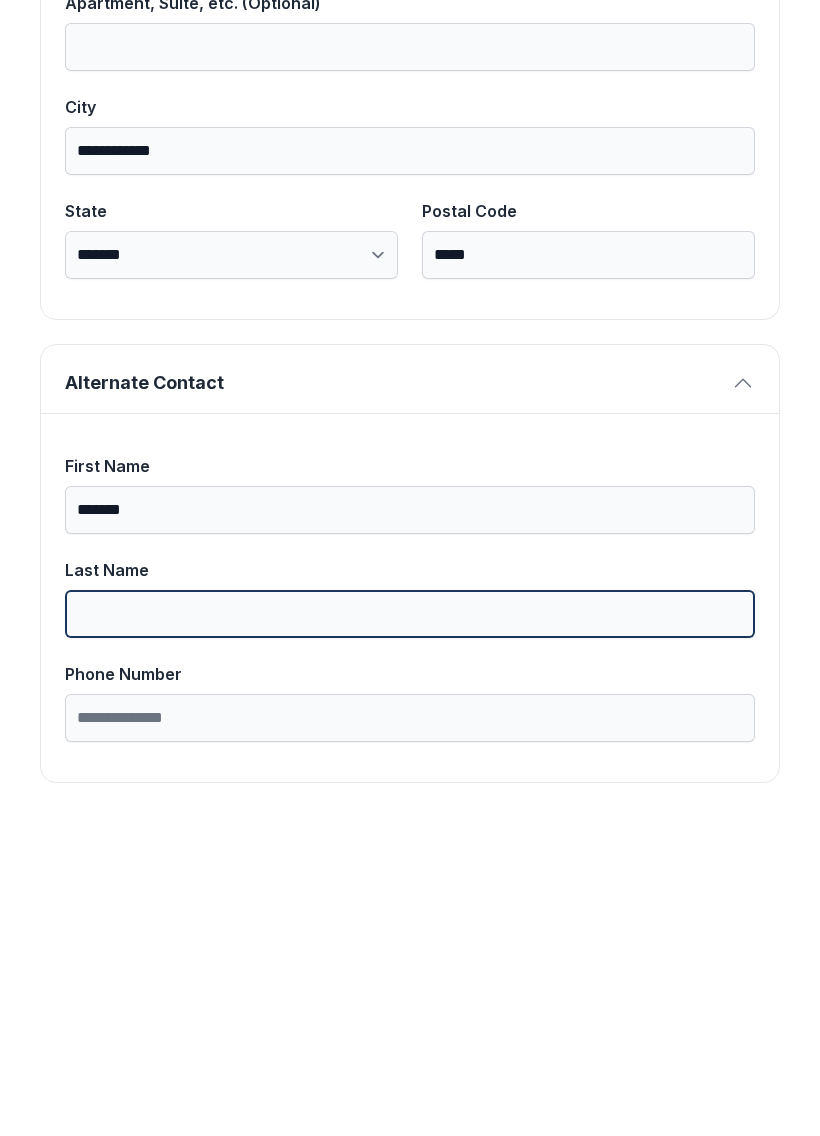 click on "Last Name" at bounding box center [410, 931] 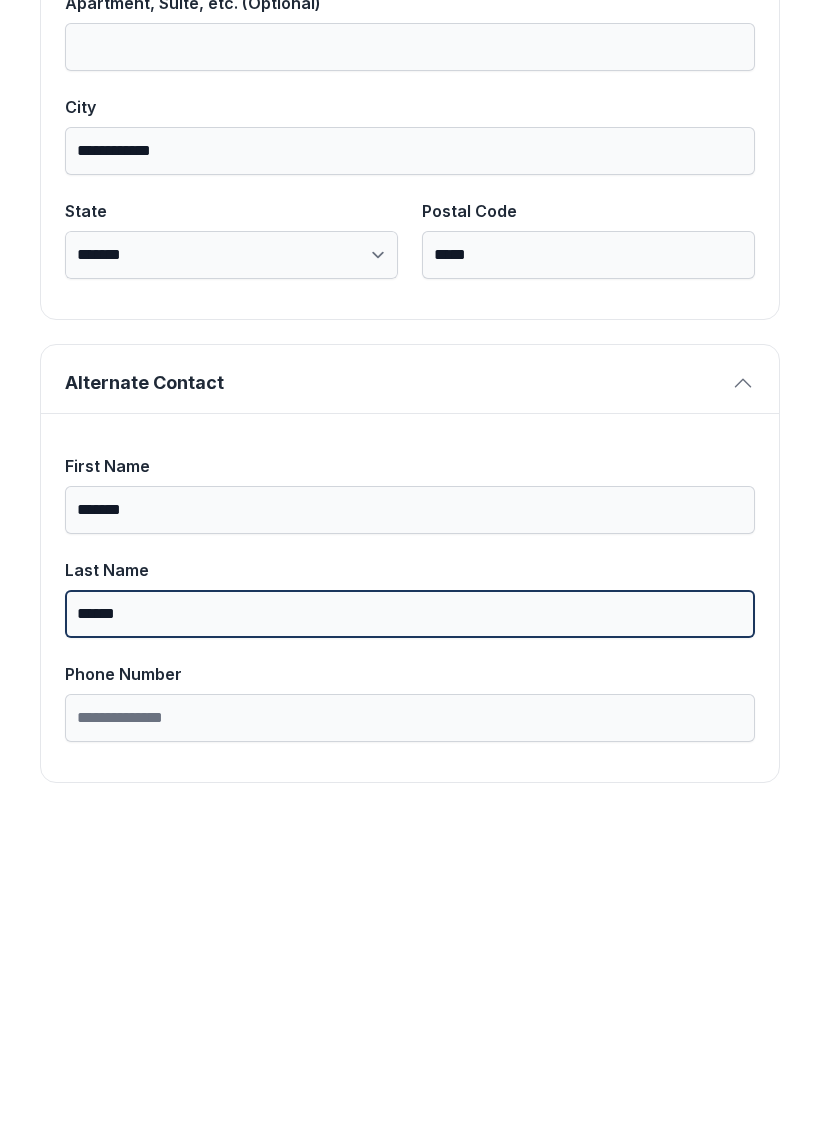 type on "******" 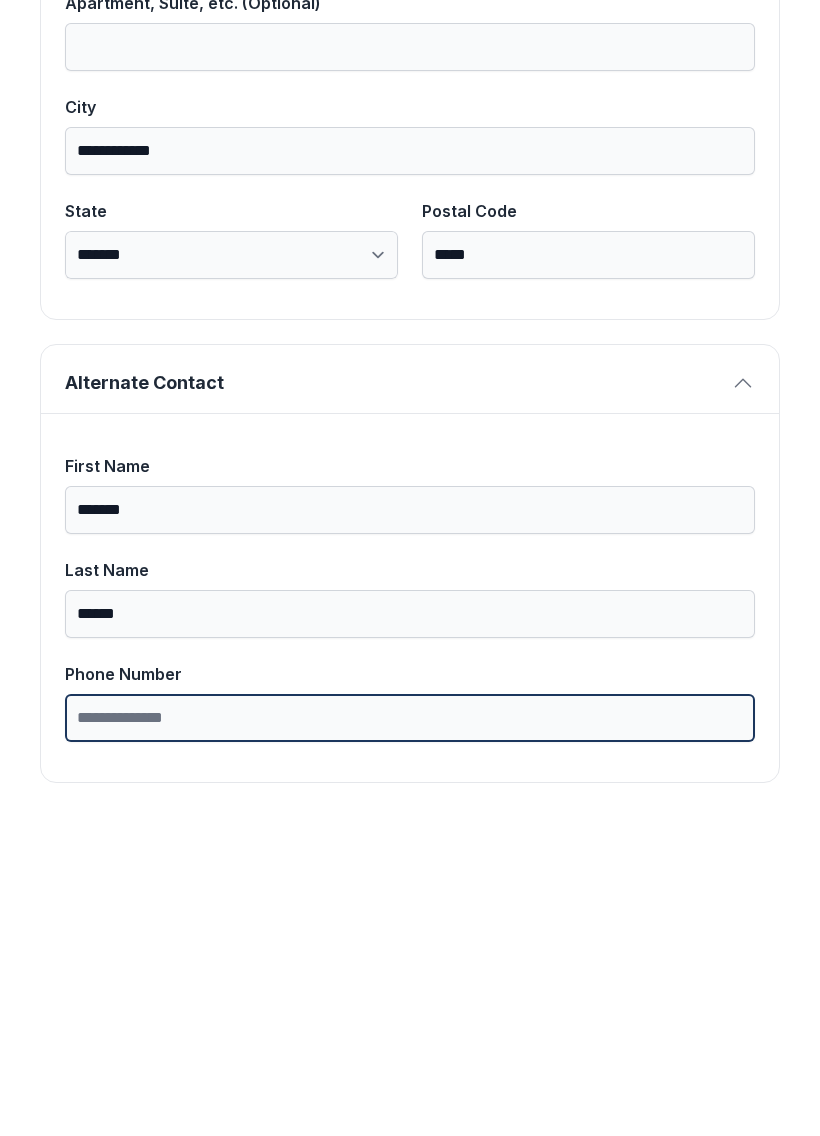 click on "Phone Number" at bounding box center [410, 1035] 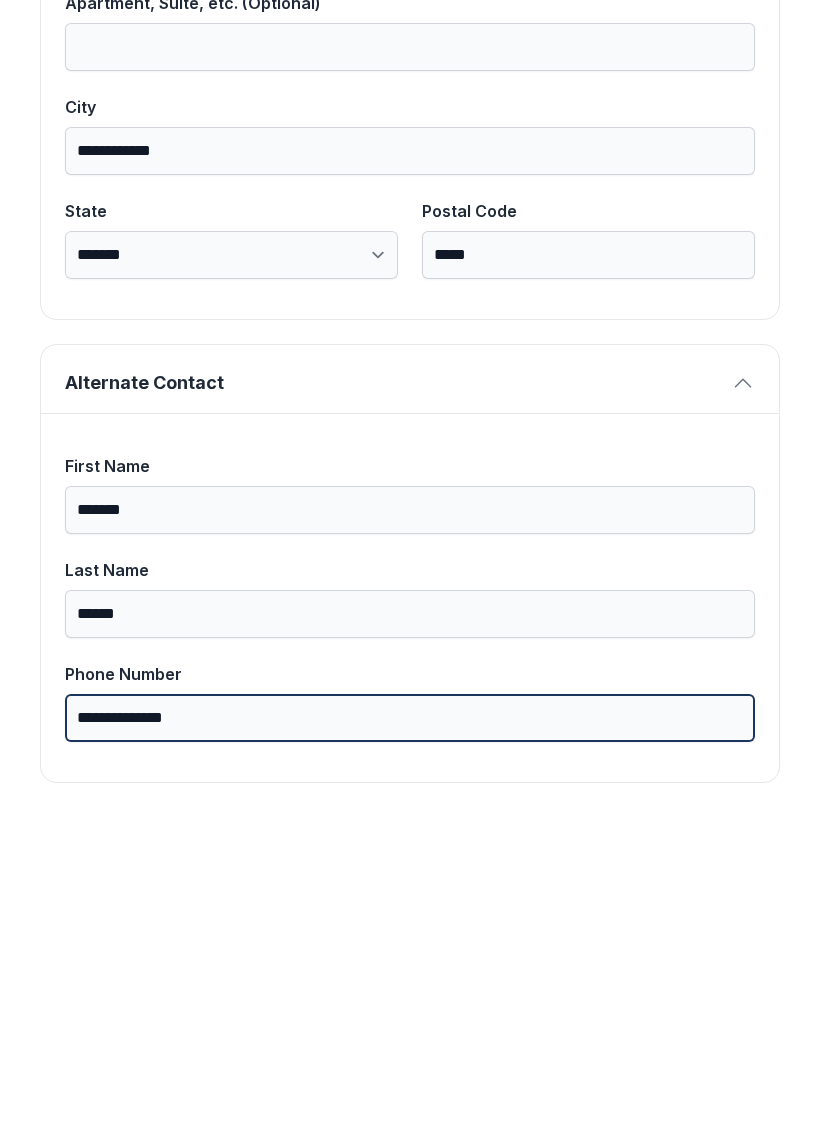 type on "**********" 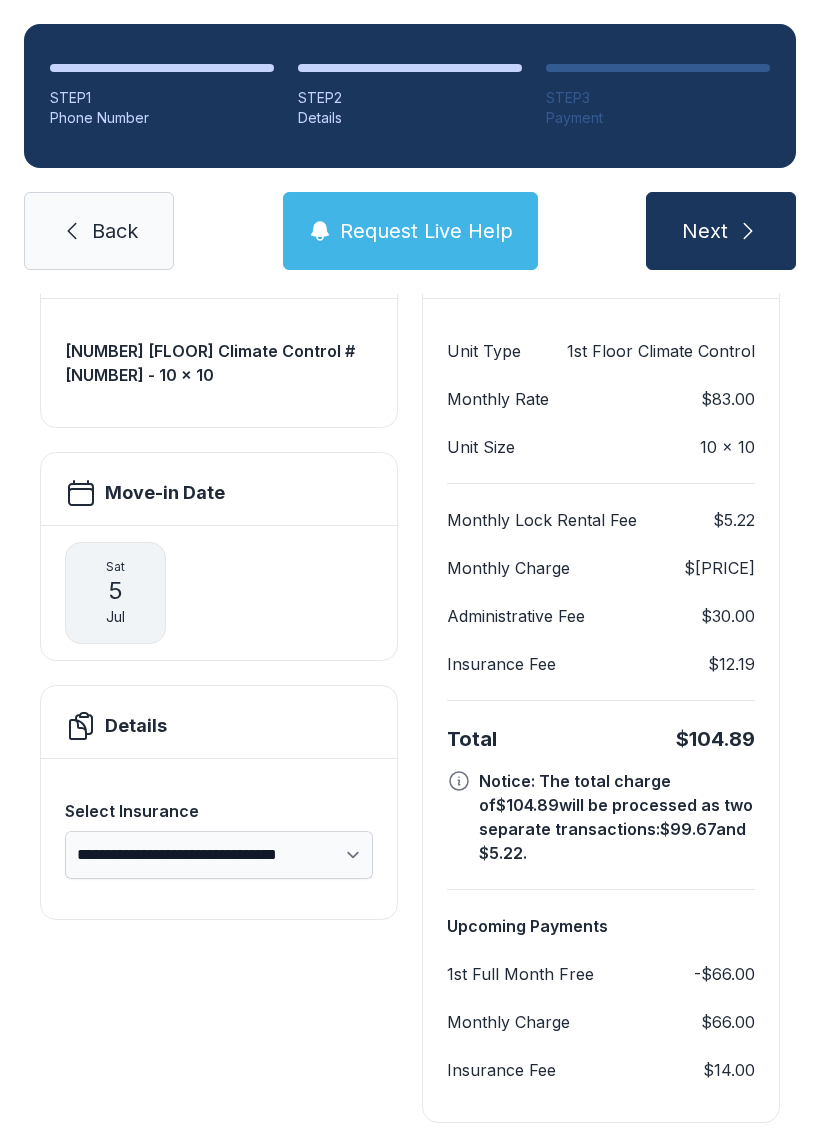 scroll, scrollTop: 180, scrollLeft: 0, axis: vertical 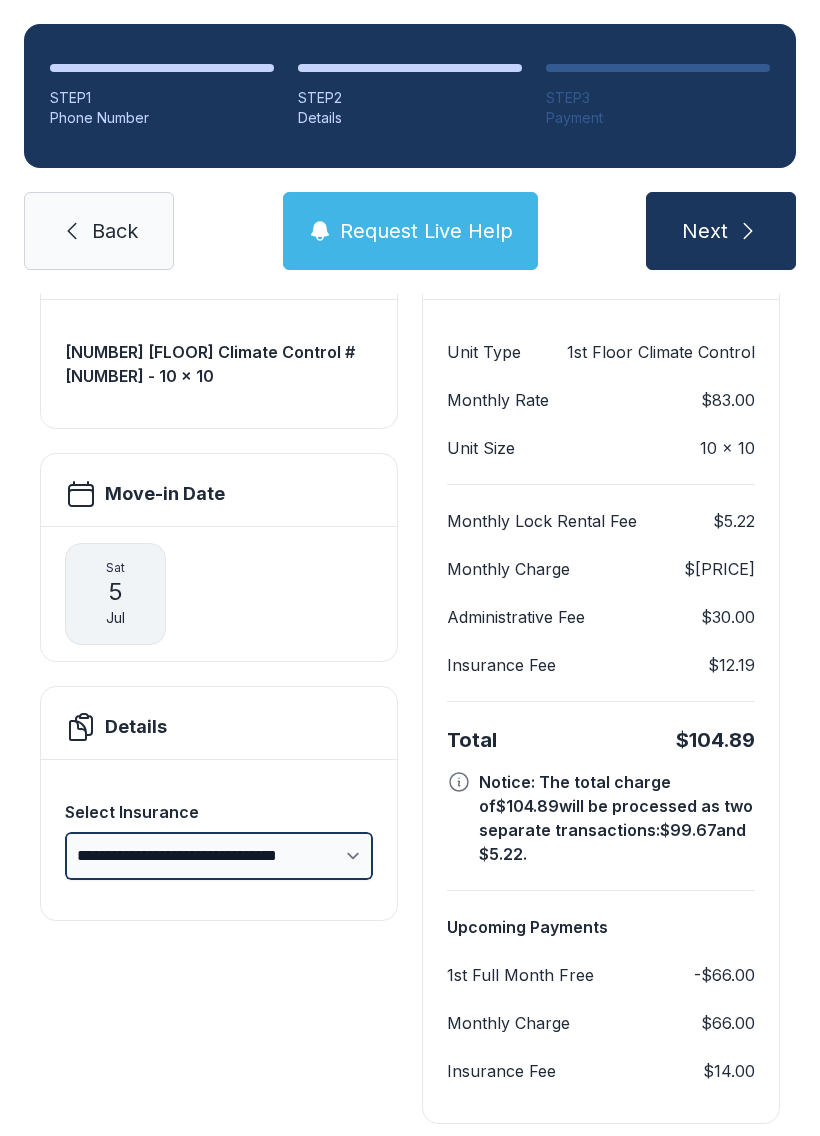 click on "**********" at bounding box center [219, 856] 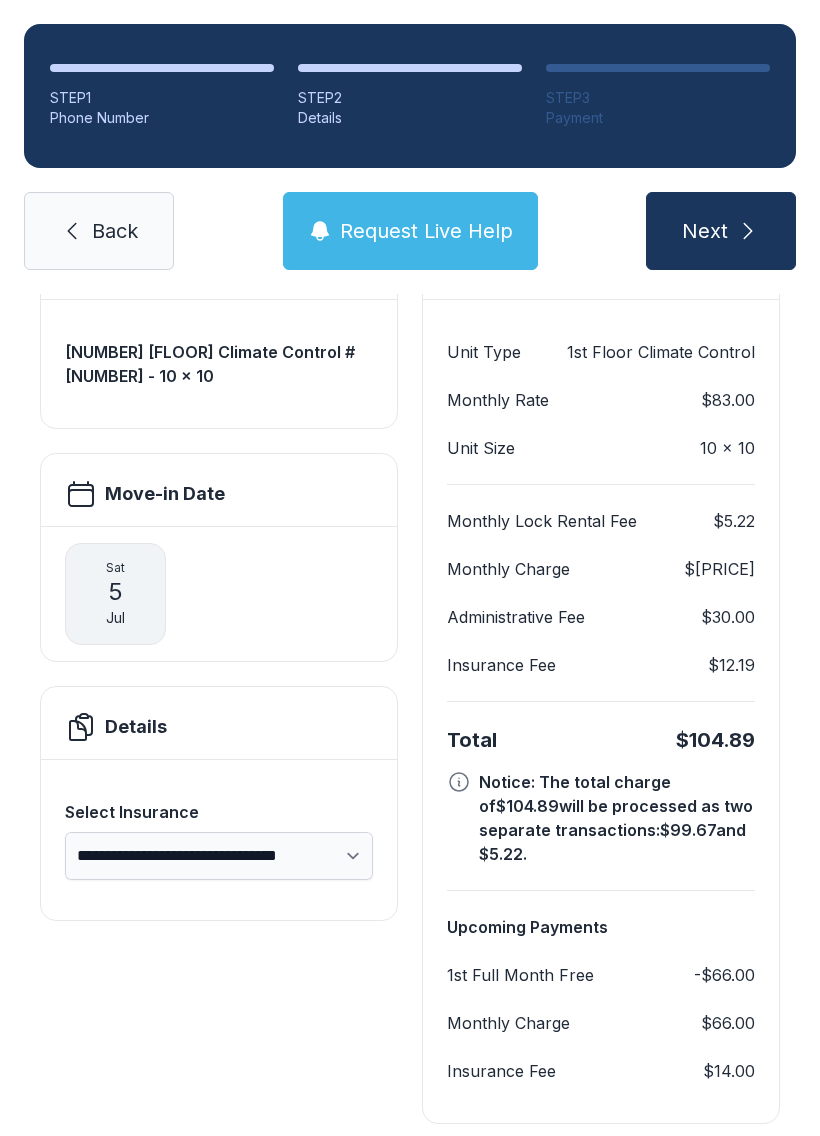 click on "[NUMBER] [FLOOR] Climate Control #[NUMBER] - 10 x 10" at bounding box center (219, 364) 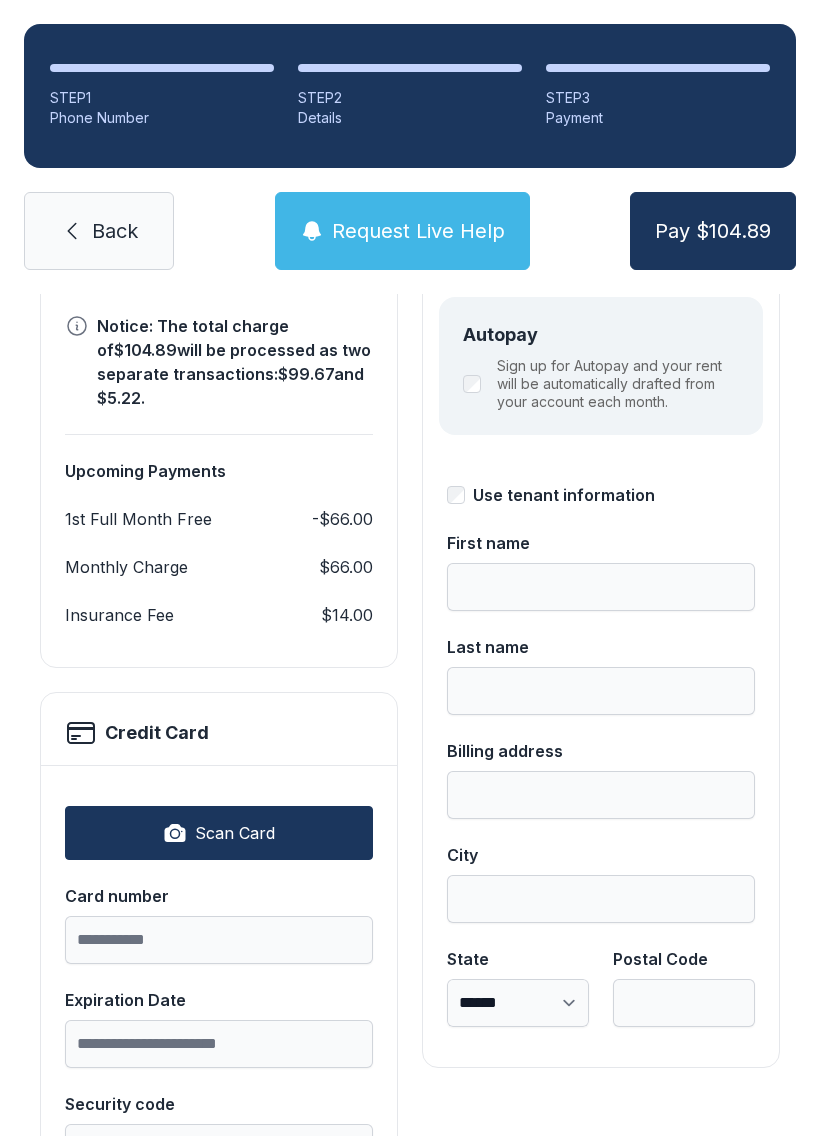 scroll, scrollTop: 252, scrollLeft: 0, axis: vertical 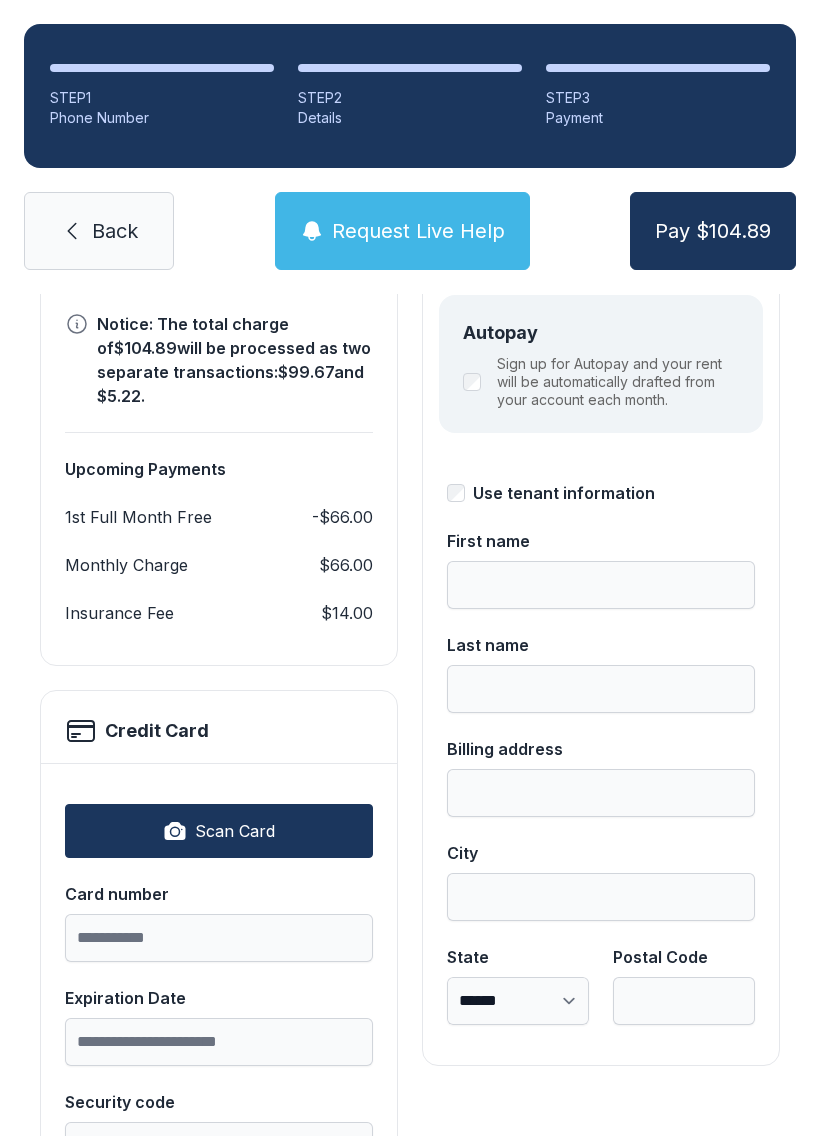 click on "Use tenant information" at bounding box center (564, 493) 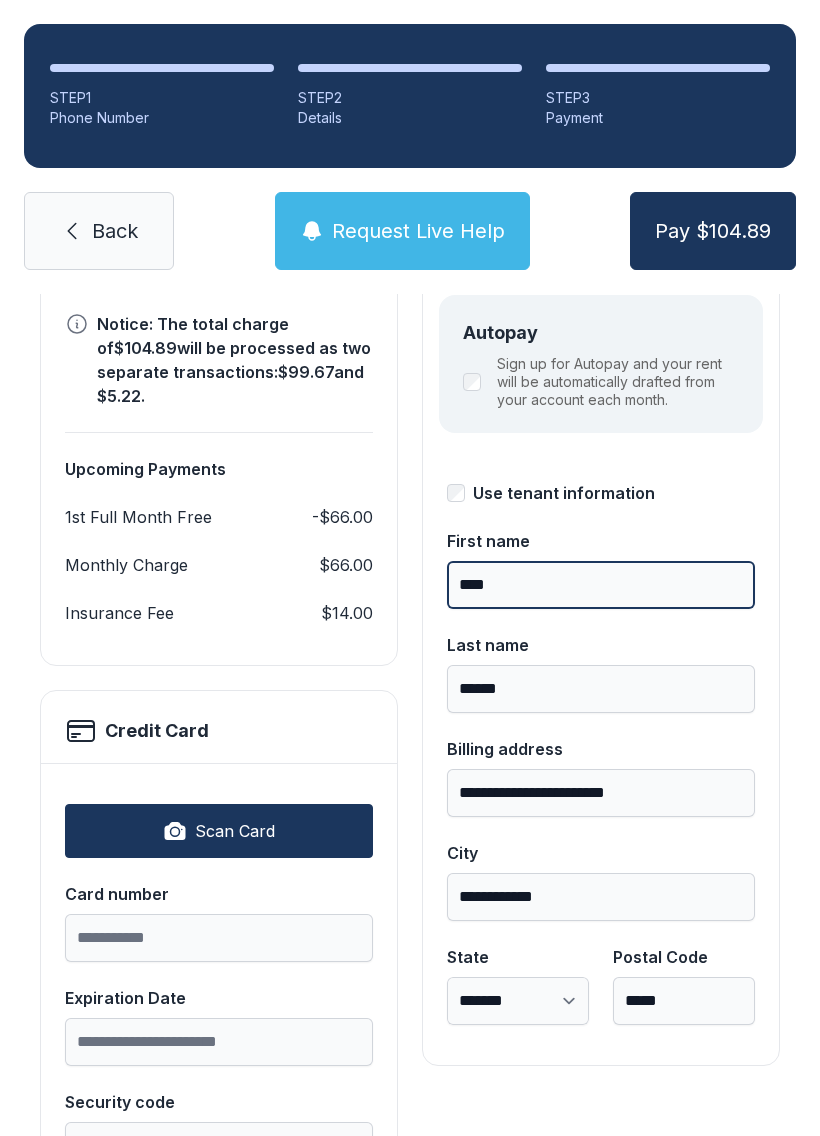 click on "****" at bounding box center [601, 585] 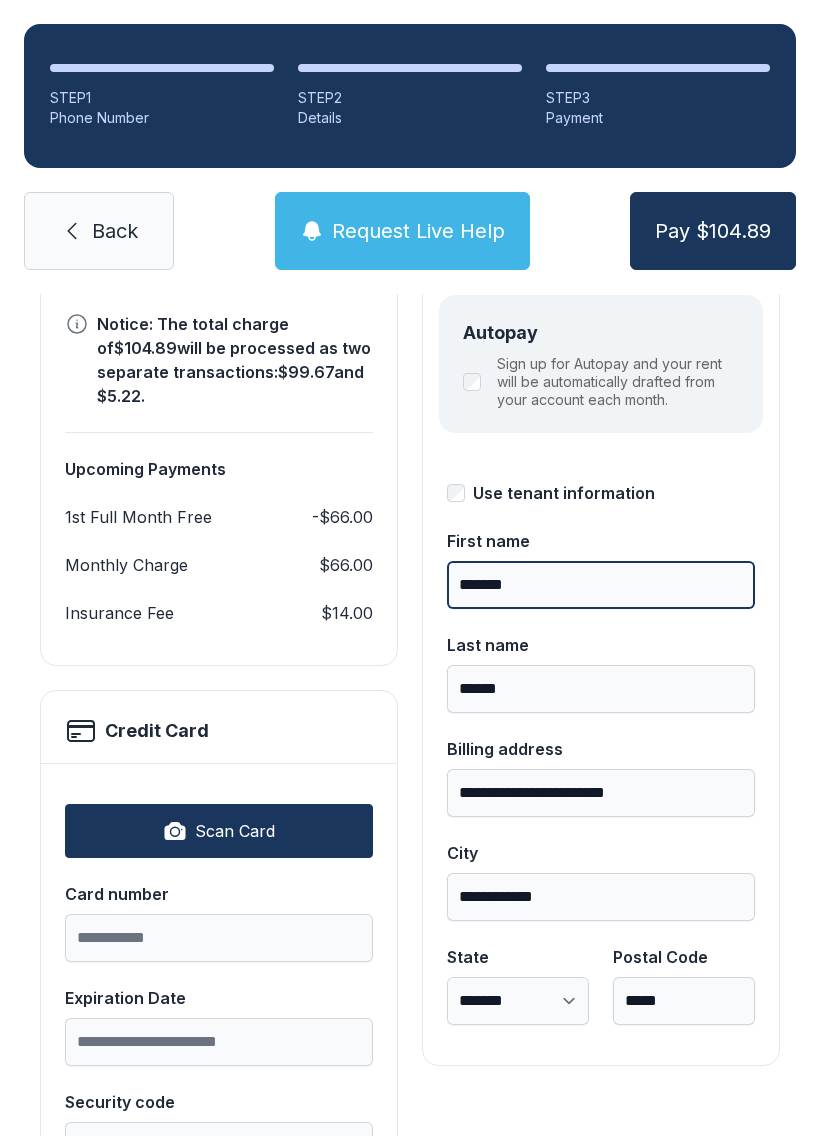 type on "*******" 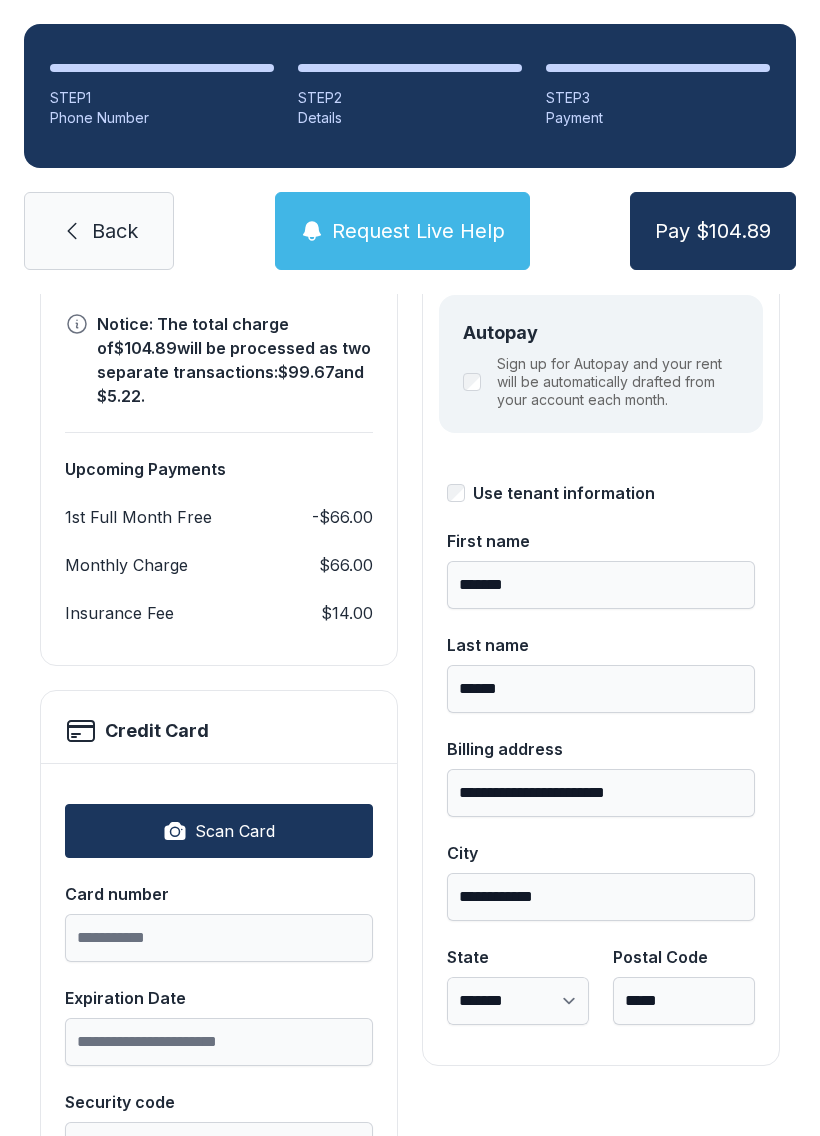 click on "Scan Card" at bounding box center [219, 831] 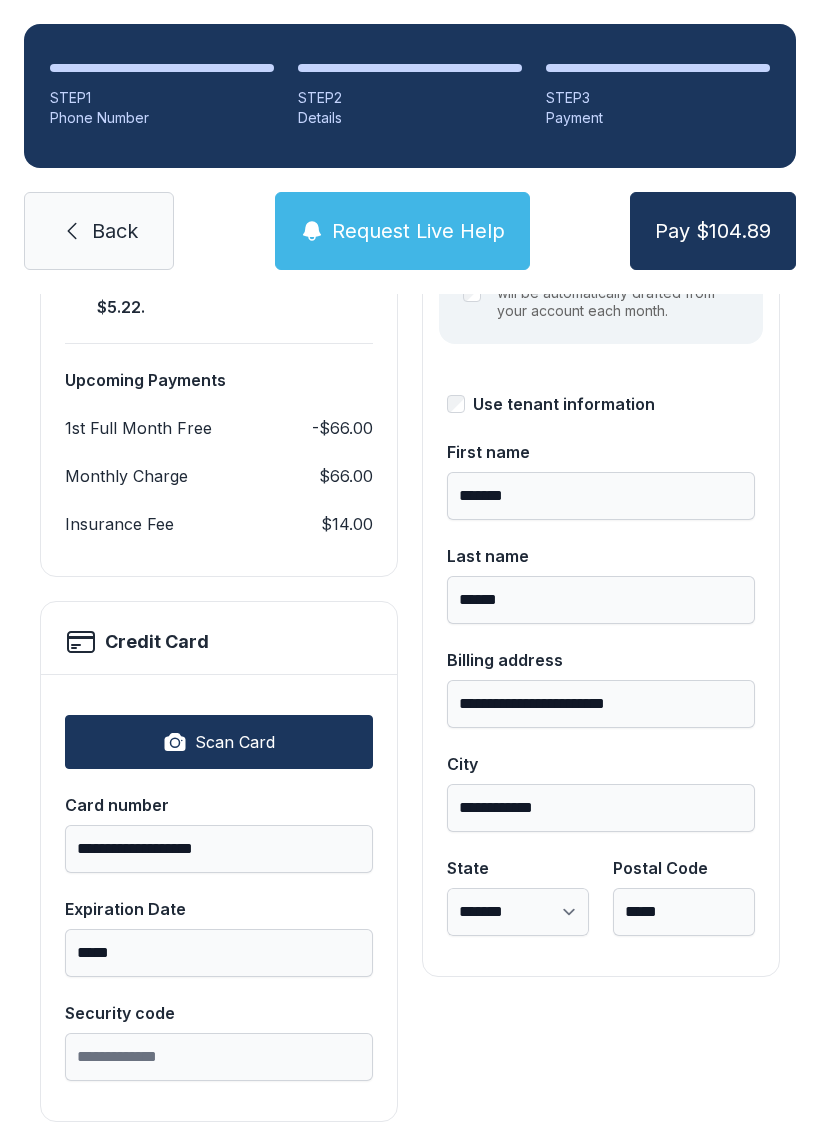 scroll, scrollTop: 339, scrollLeft: 0, axis: vertical 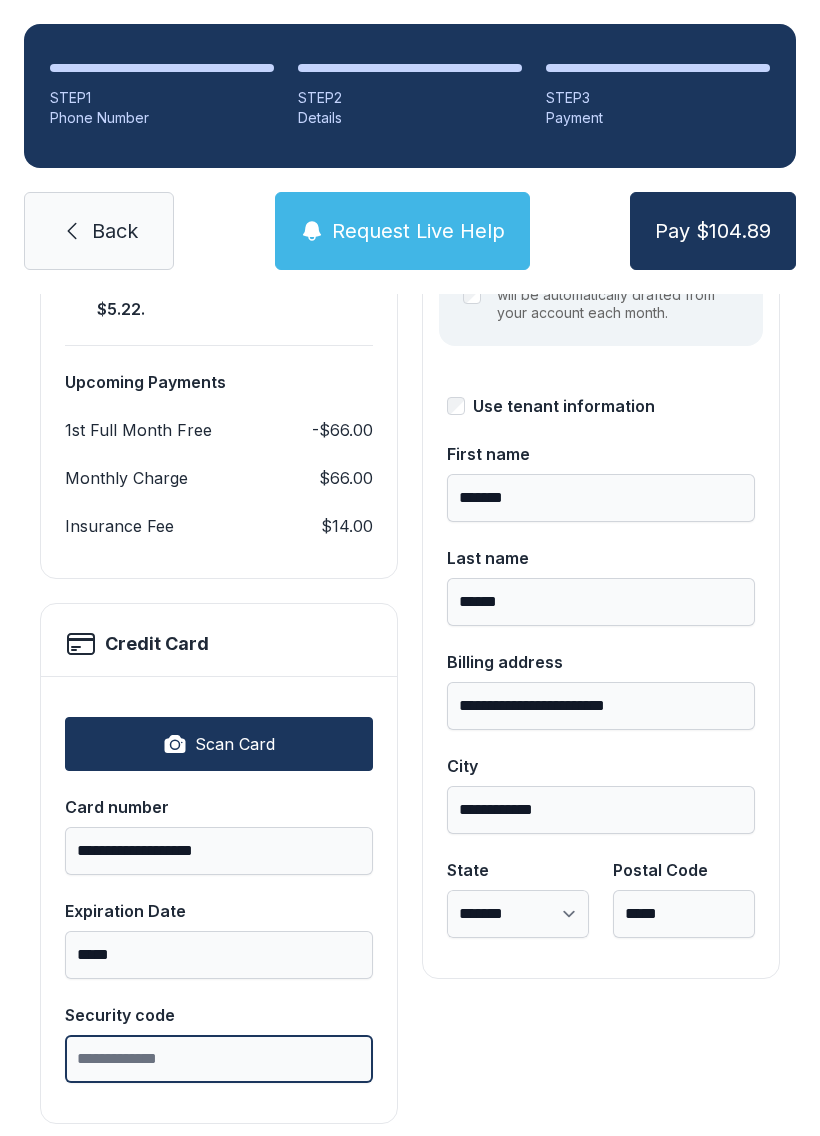 click on "Security code" at bounding box center (219, 1059) 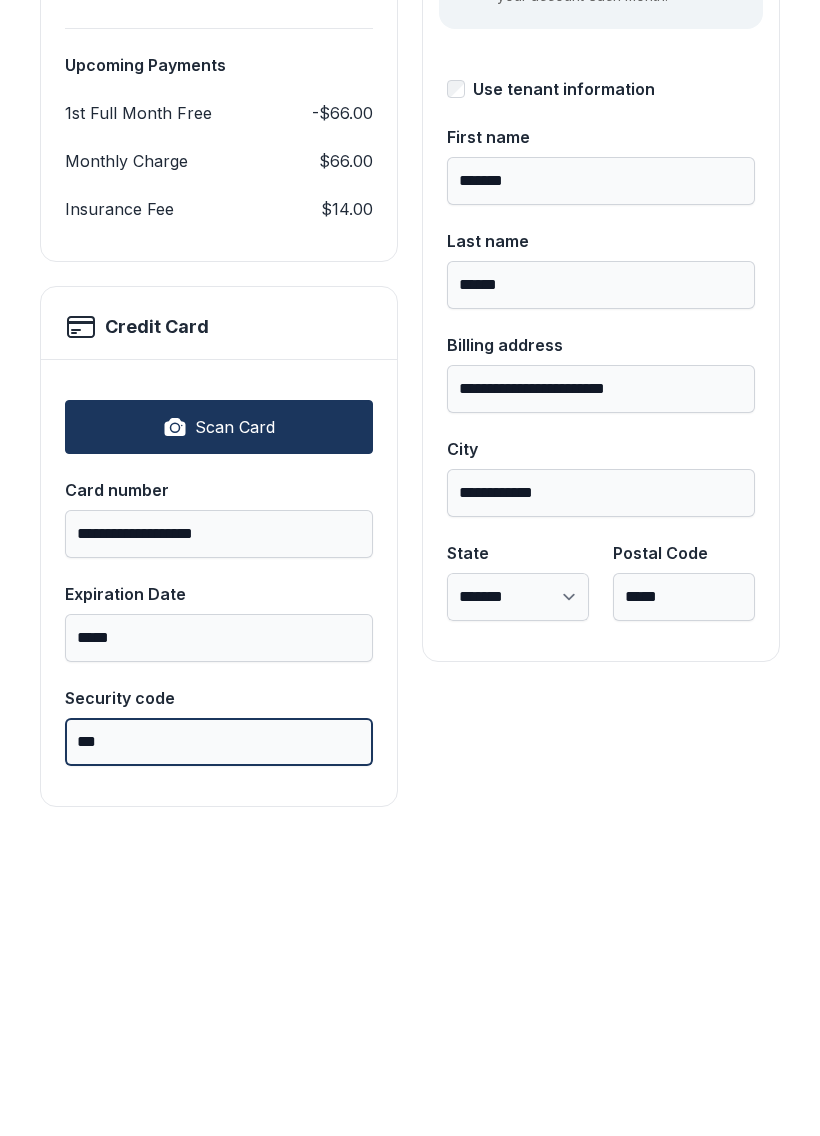 type on "***" 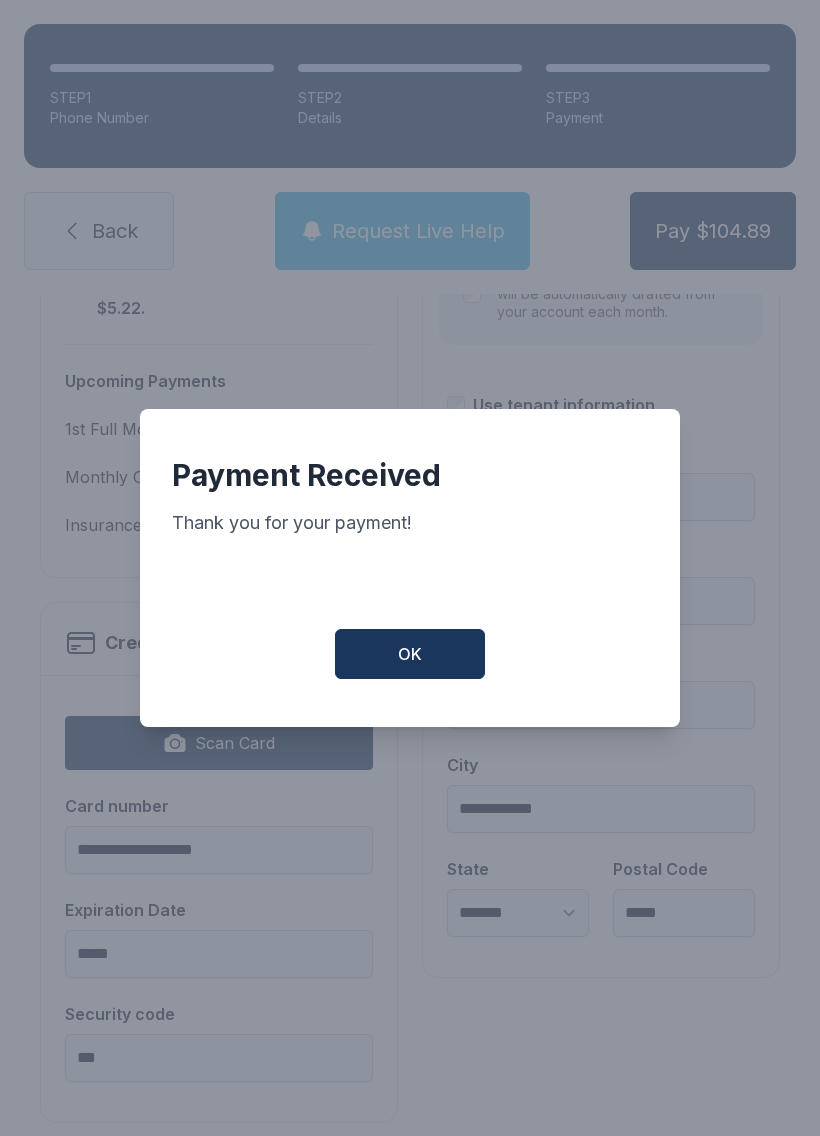 scroll, scrollTop: 339, scrollLeft: 0, axis: vertical 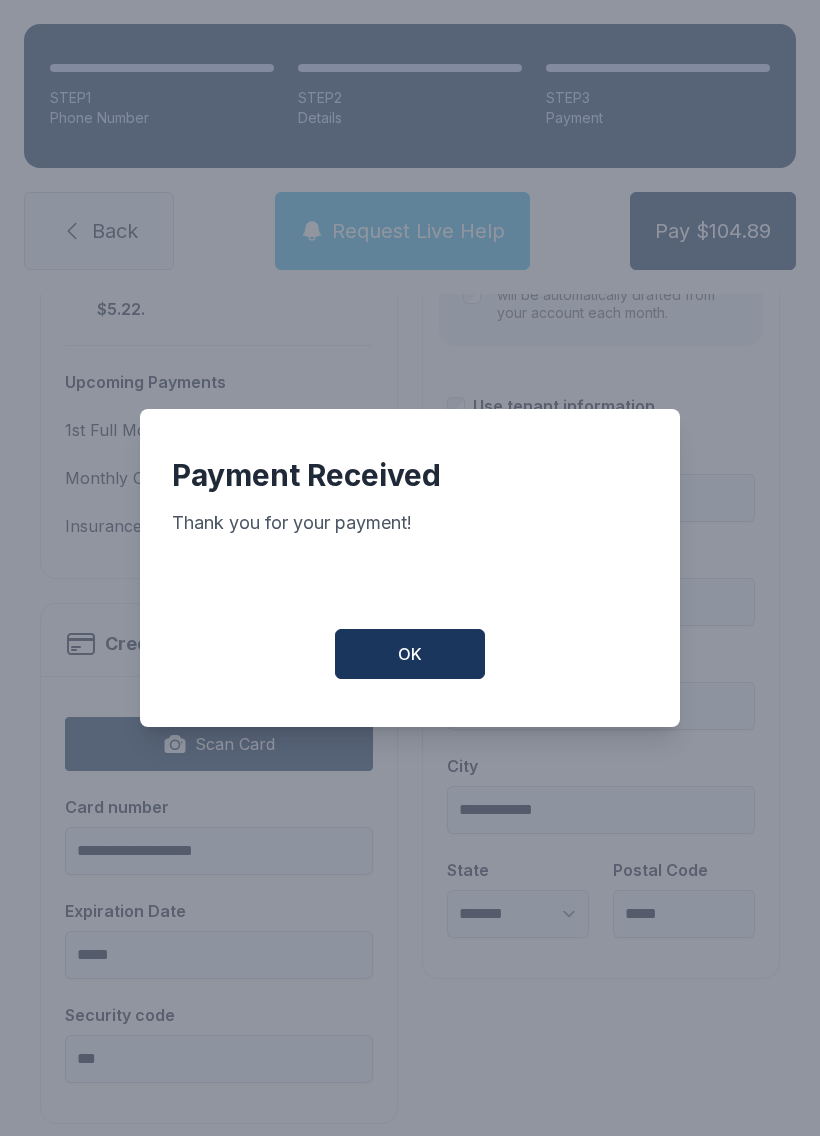 click on "OK" at bounding box center [410, 654] 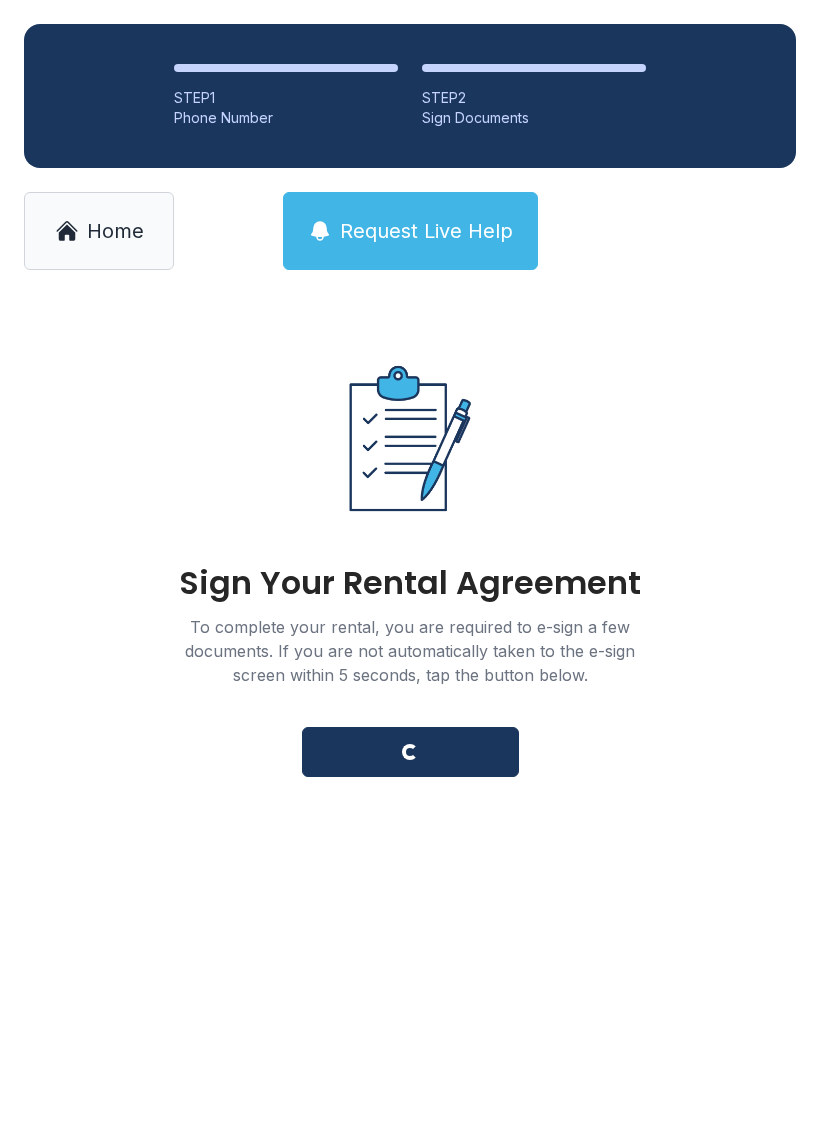 scroll, scrollTop: 0, scrollLeft: 0, axis: both 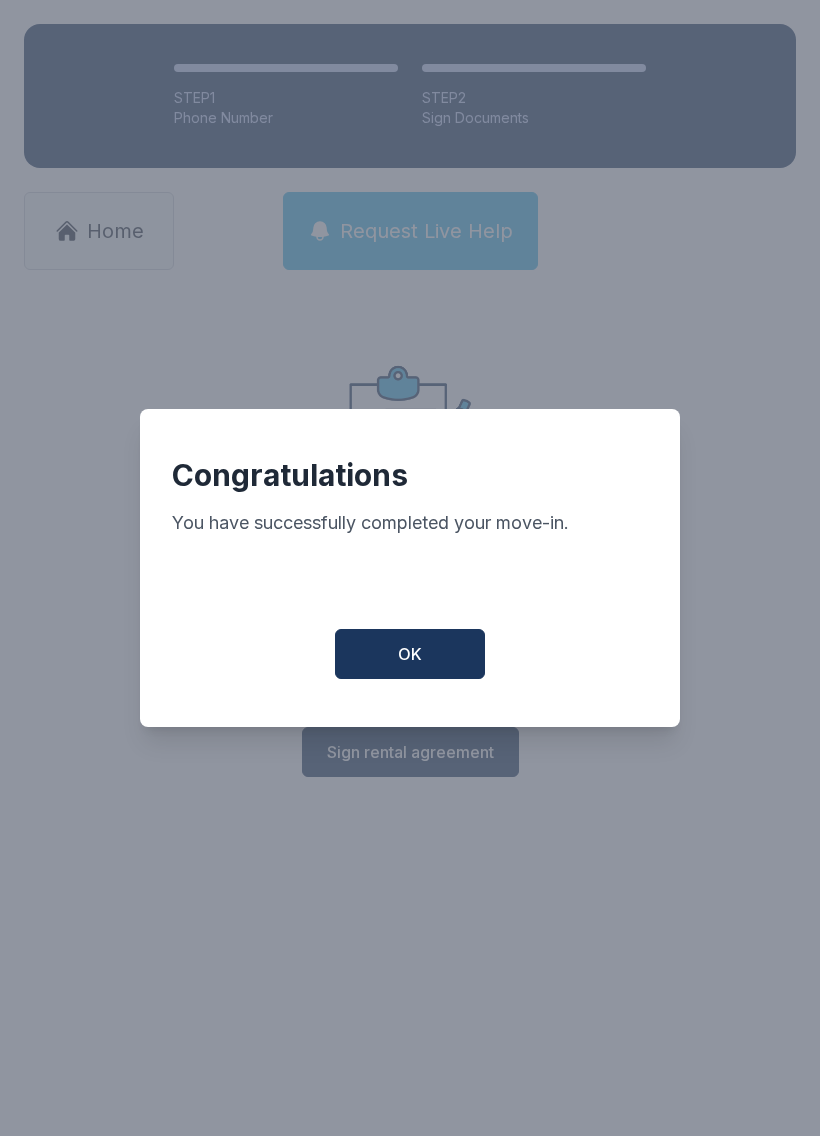 click on "OK" at bounding box center [410, 654] 